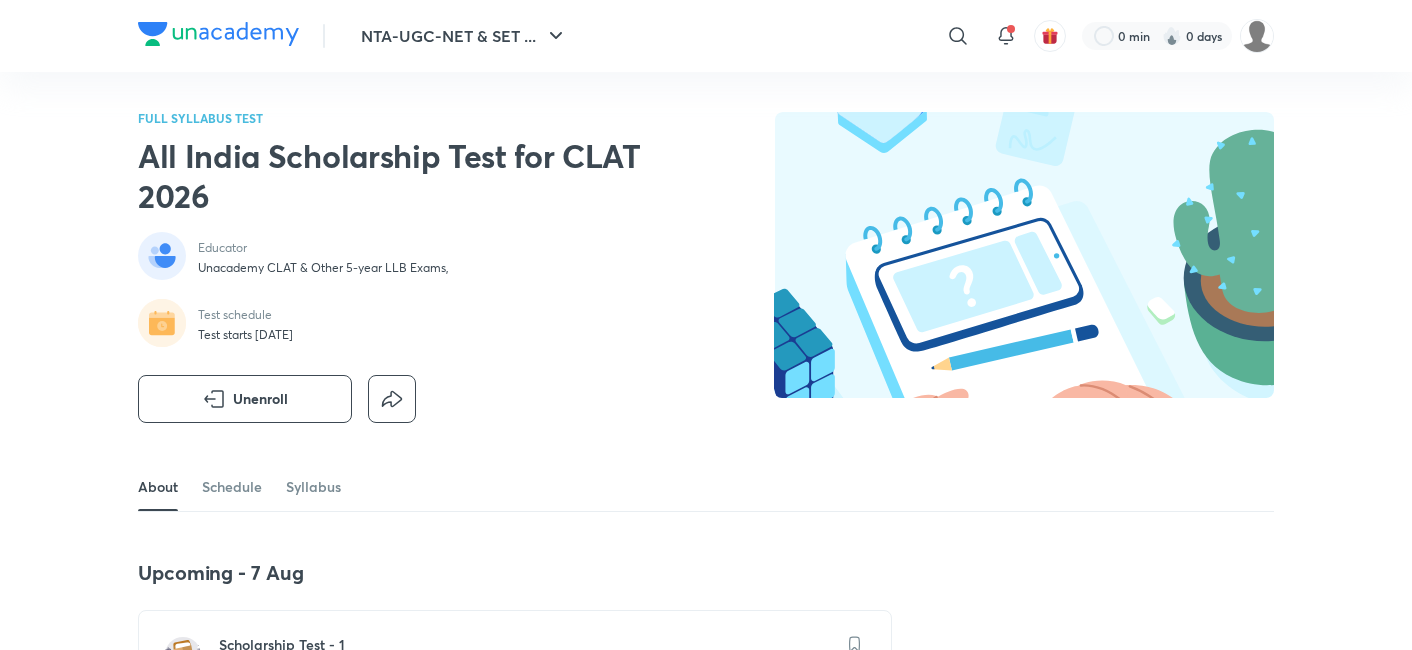 scroll, scrollTop: 0, scrollLeft: 0, axis: both 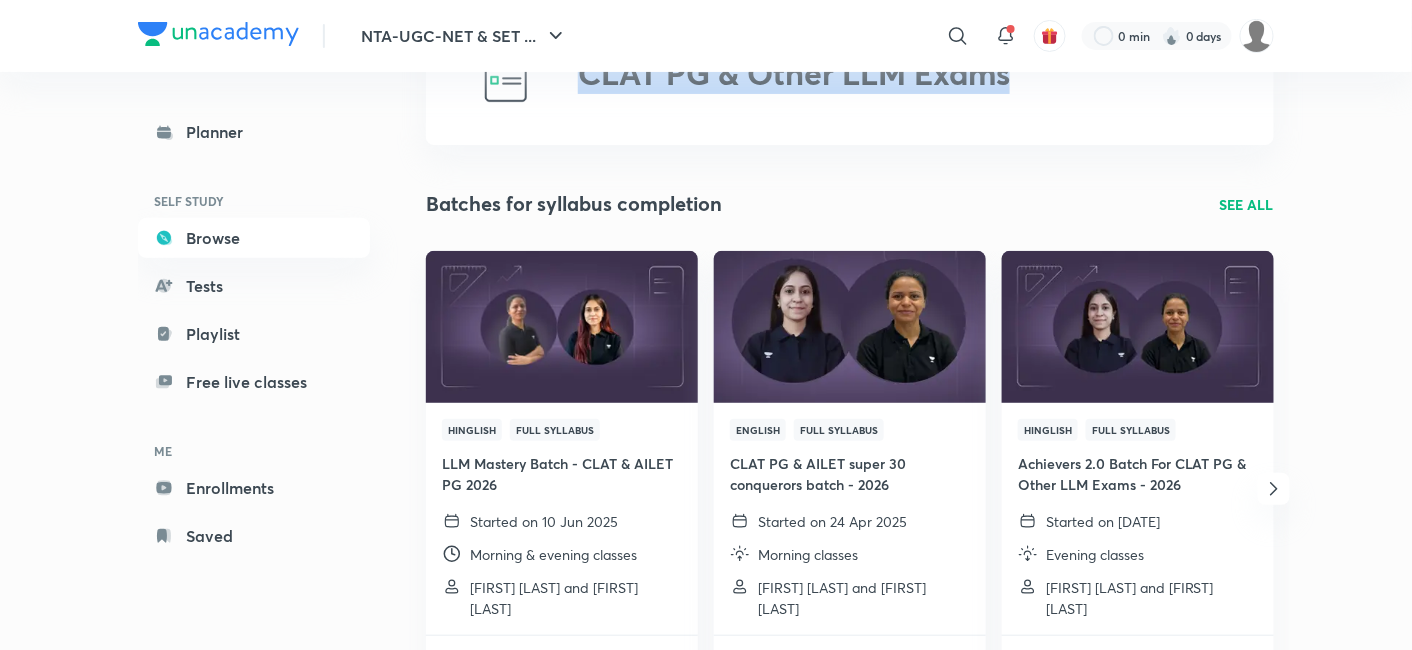 click on "SEE ALL" at bounding box center (1247, 204) 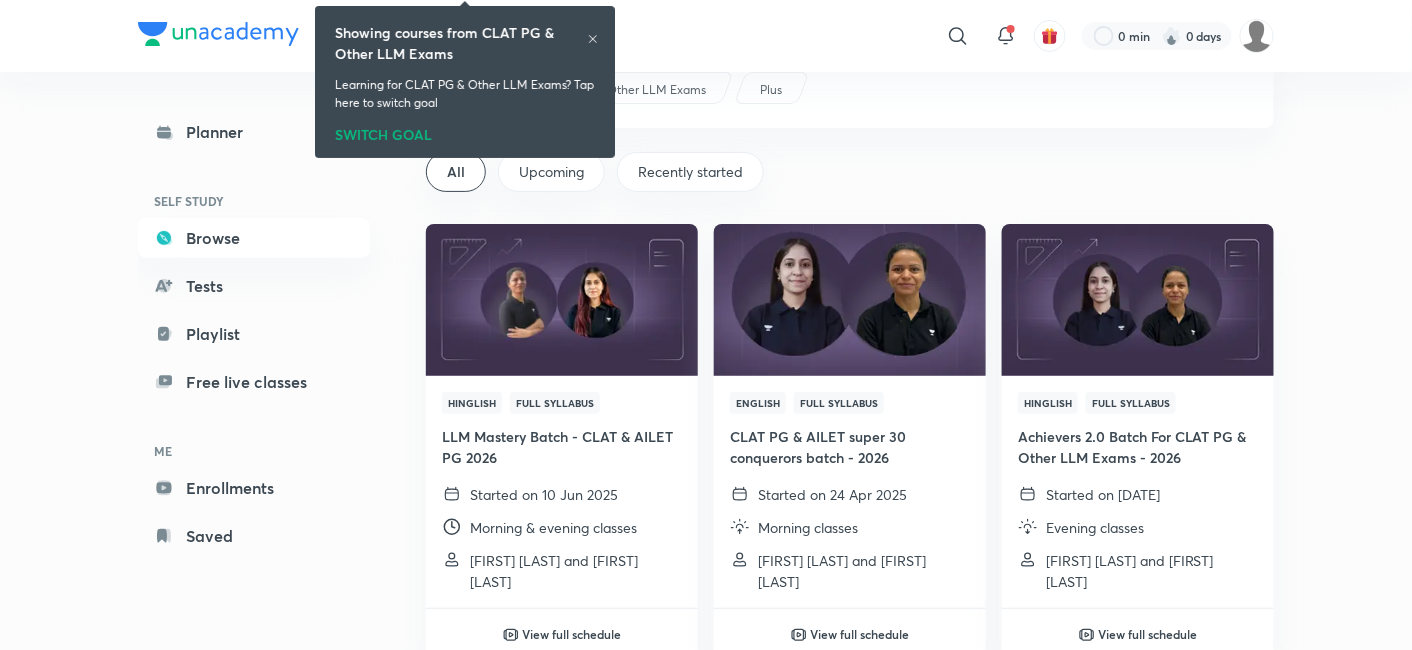 scroll, scrollTop: 0, scrollLeft: 0, axis: both 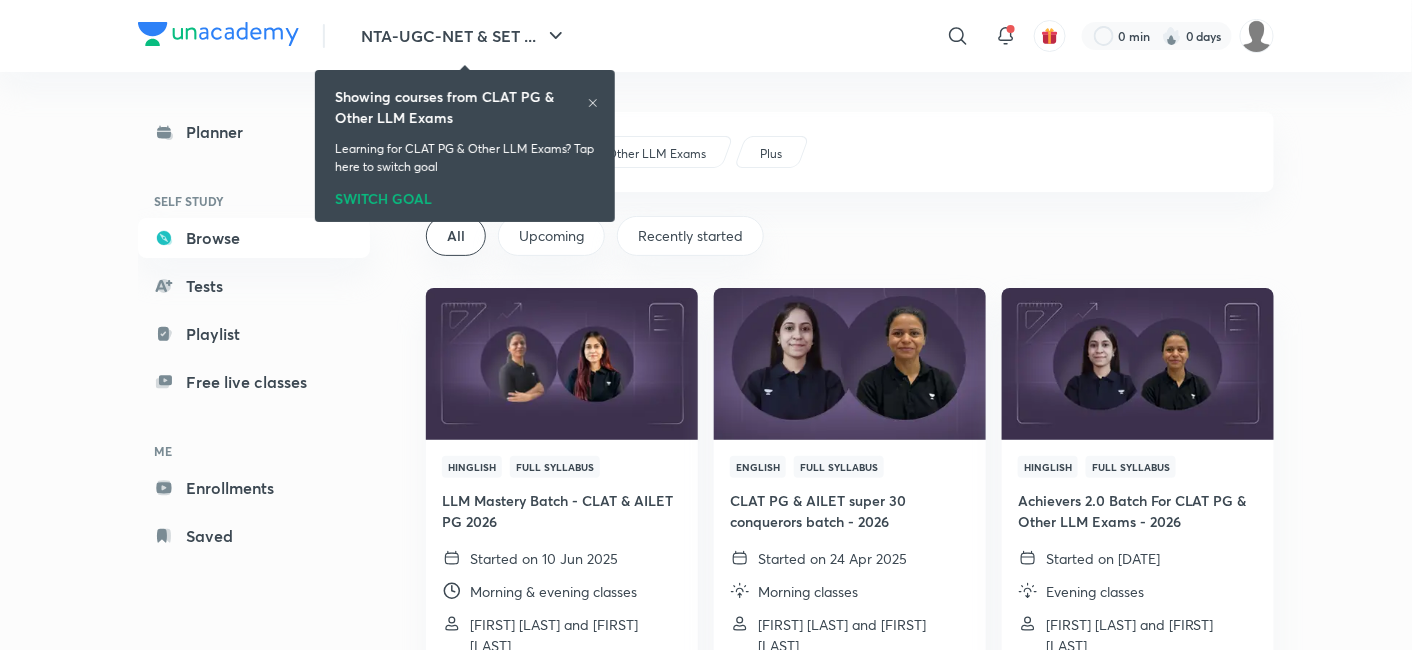 click 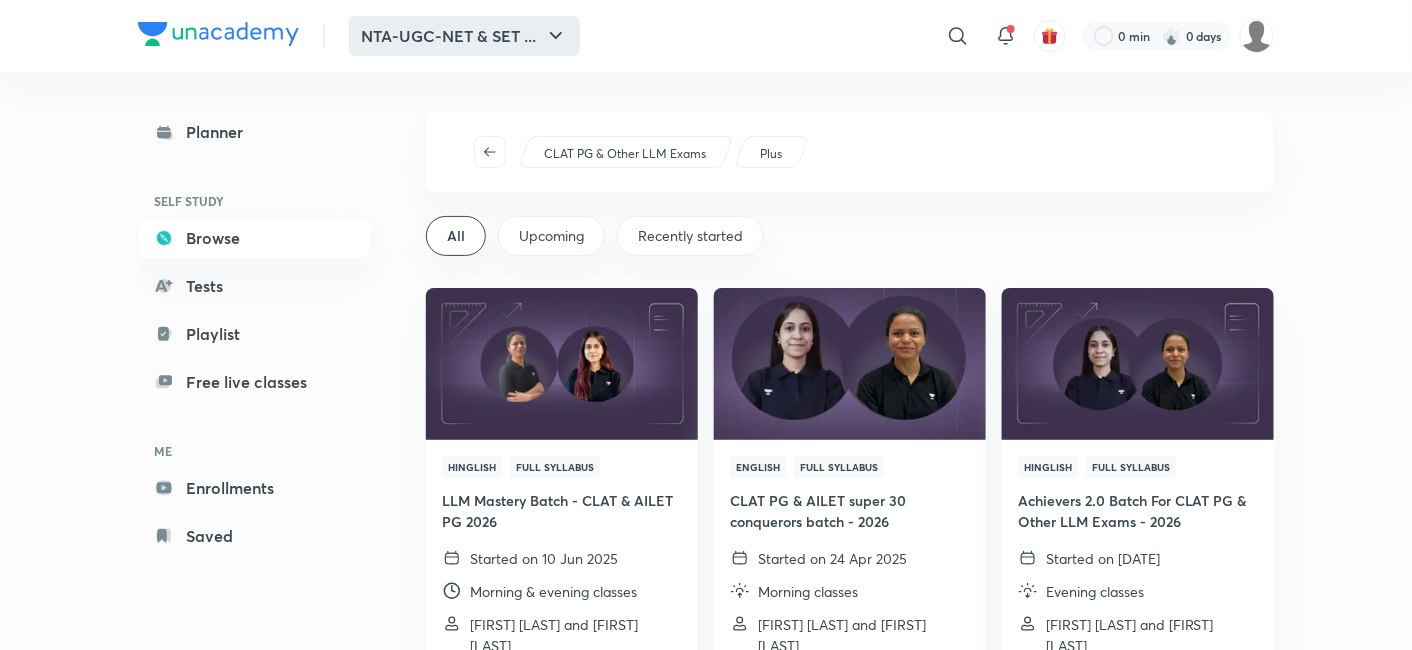 click on "NTA-UGC-NET & SET  ..." at bounding box center (464, 36) 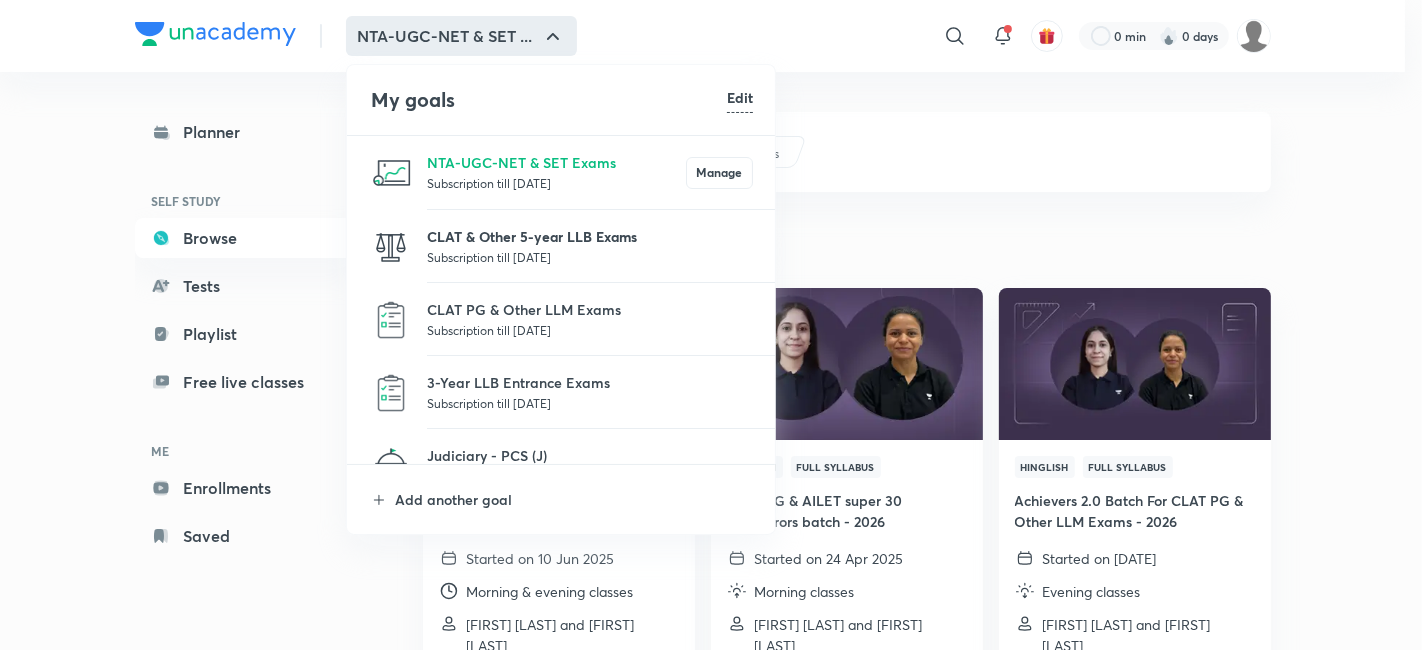 click on "CLAT & Other 5-year LLB Exams" at bounding box center [590, 236] 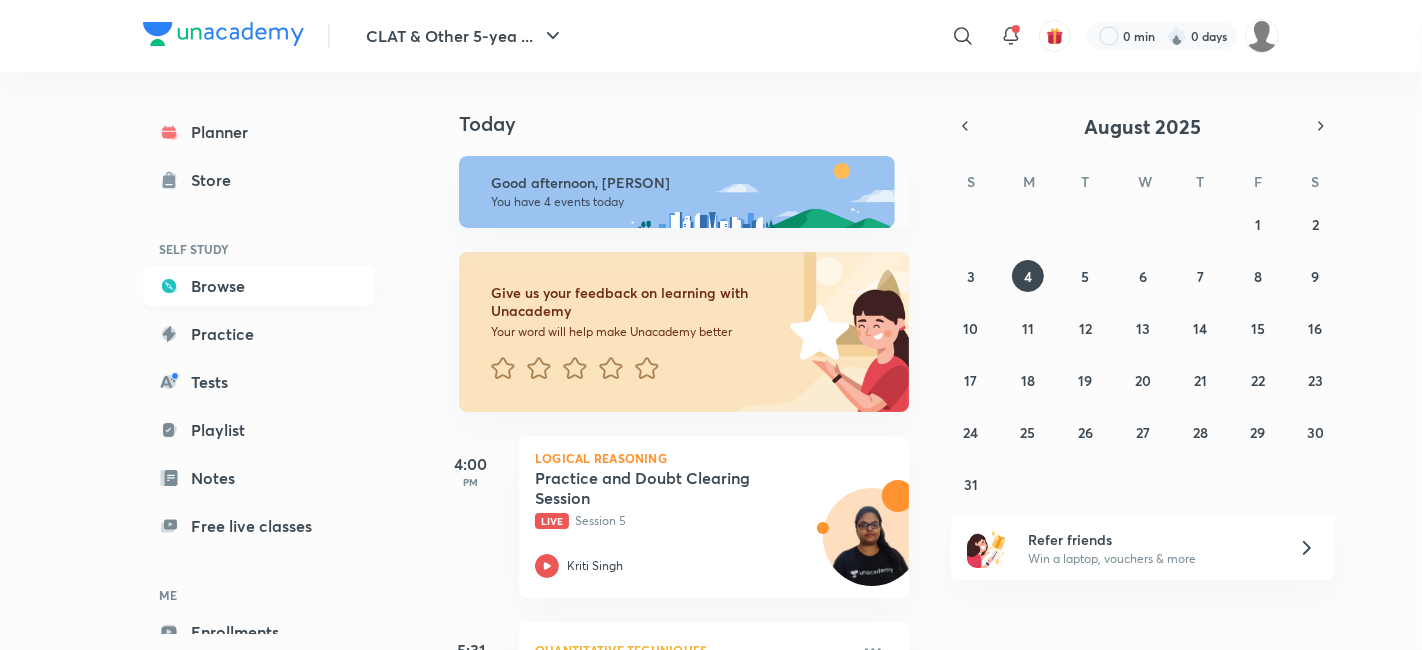 click on "Browse" at bounding box center (259, 286) 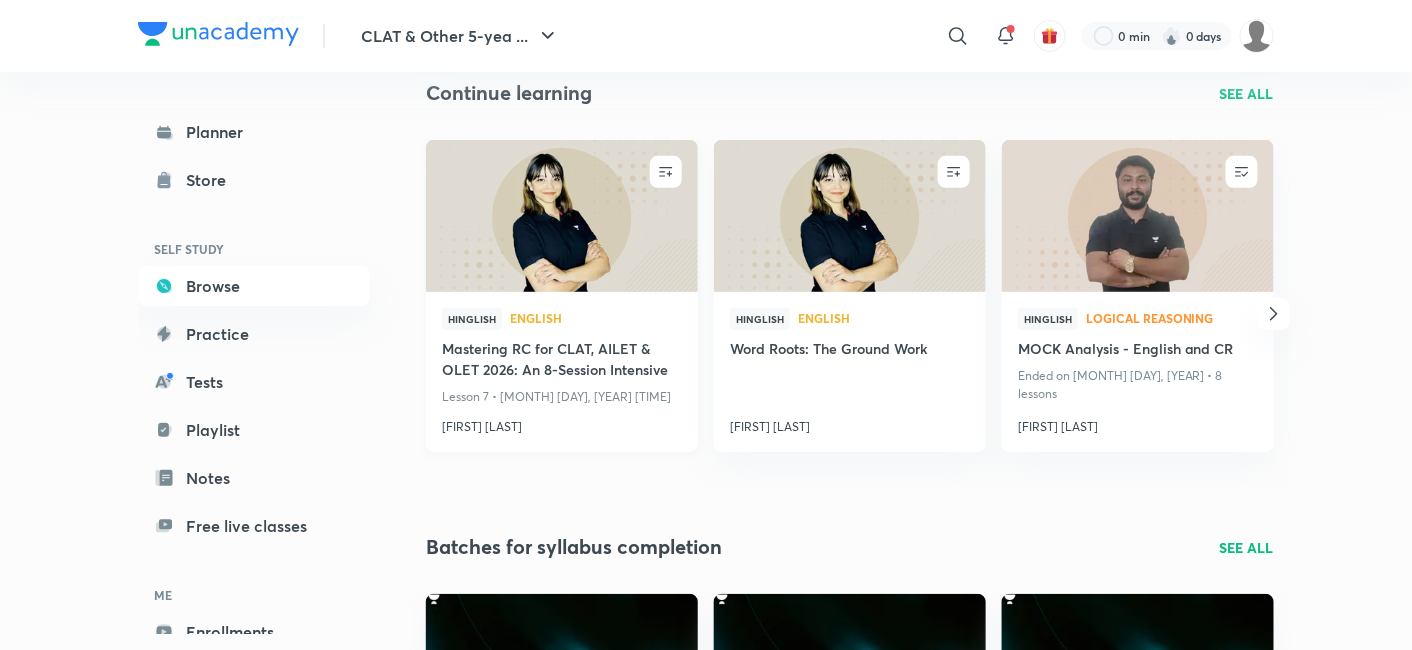 scroll, scrollTop: 0, scrollLeft: 0, axis: both 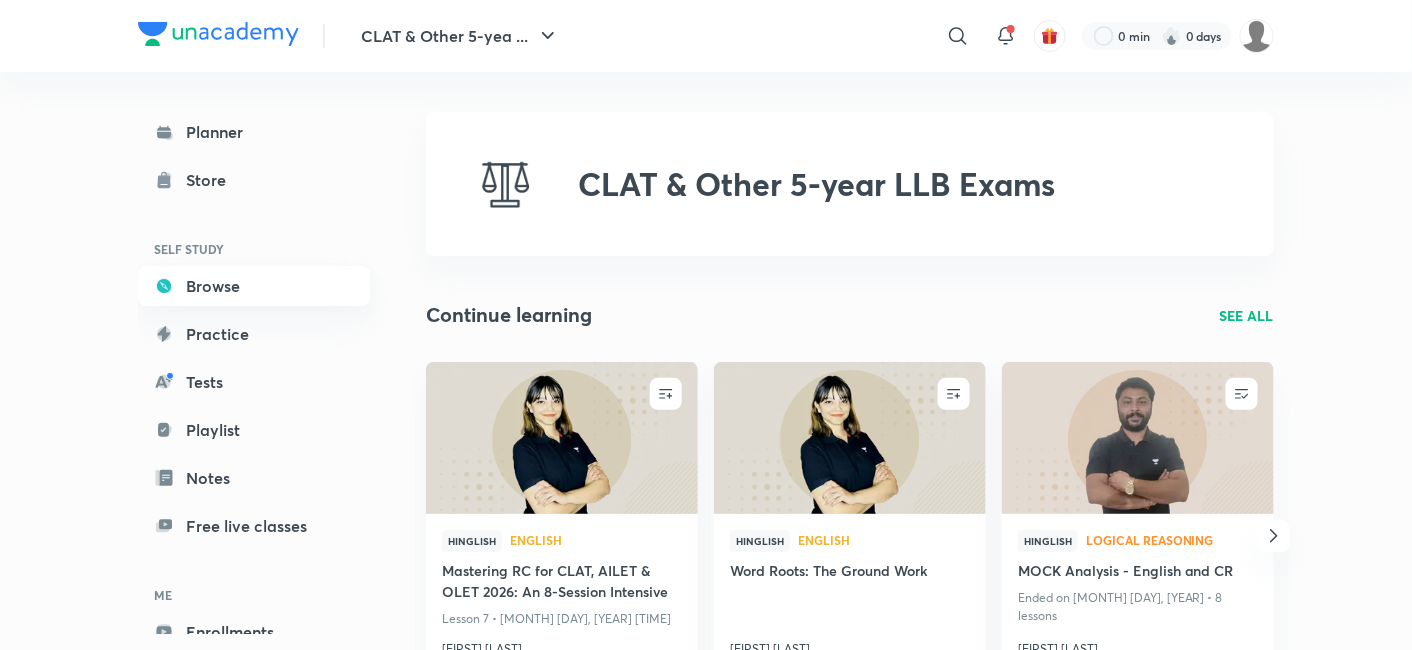 click on "Browse" at bounding box center (254, 286) 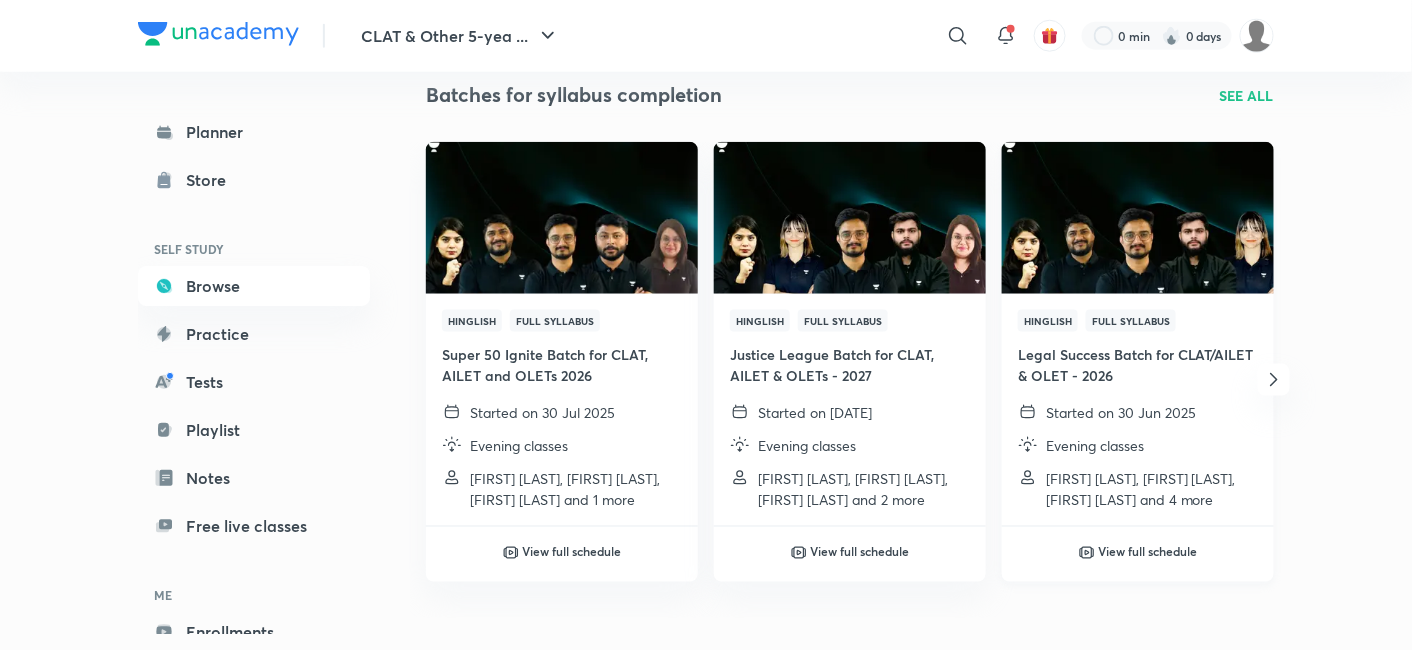 scroll, scrollTop: 555, scrollLeft: 0, axis: vertical 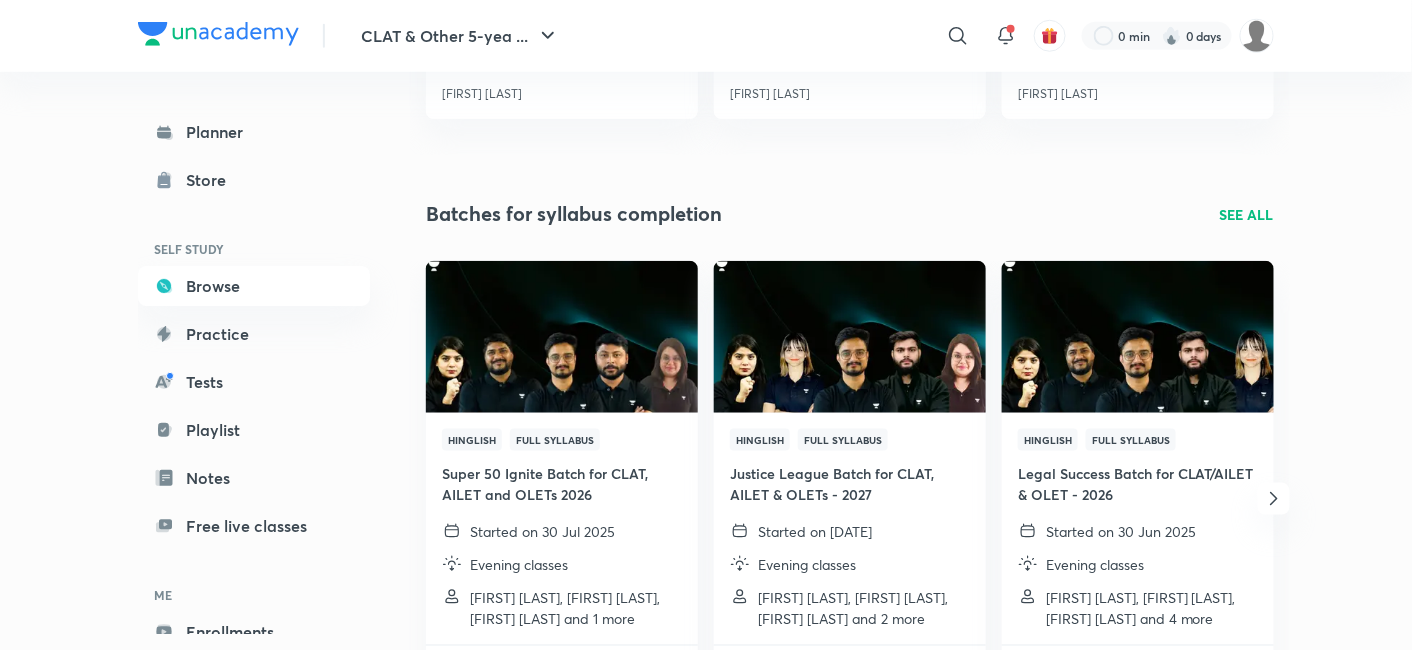 click on "SEE ALL" at bounding box center [1247, 214] 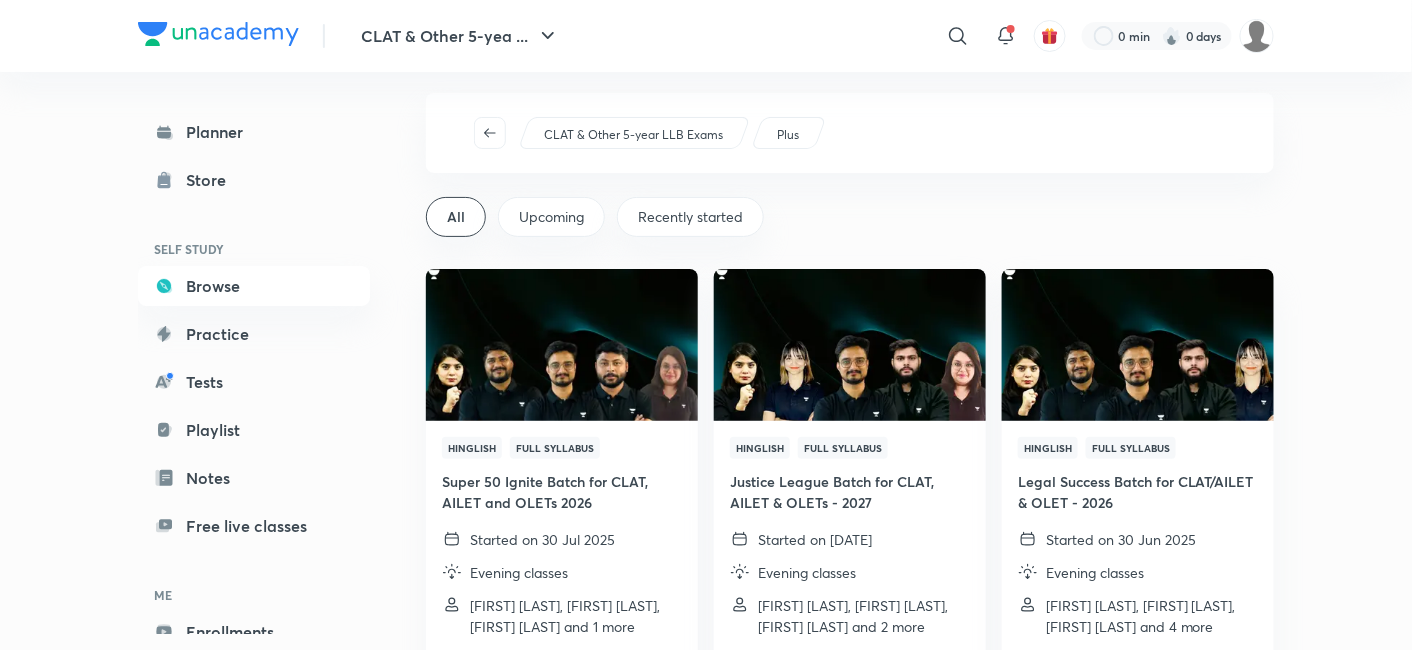 scroll, scrollTop: 0, scrollLeft: 0, axis: both 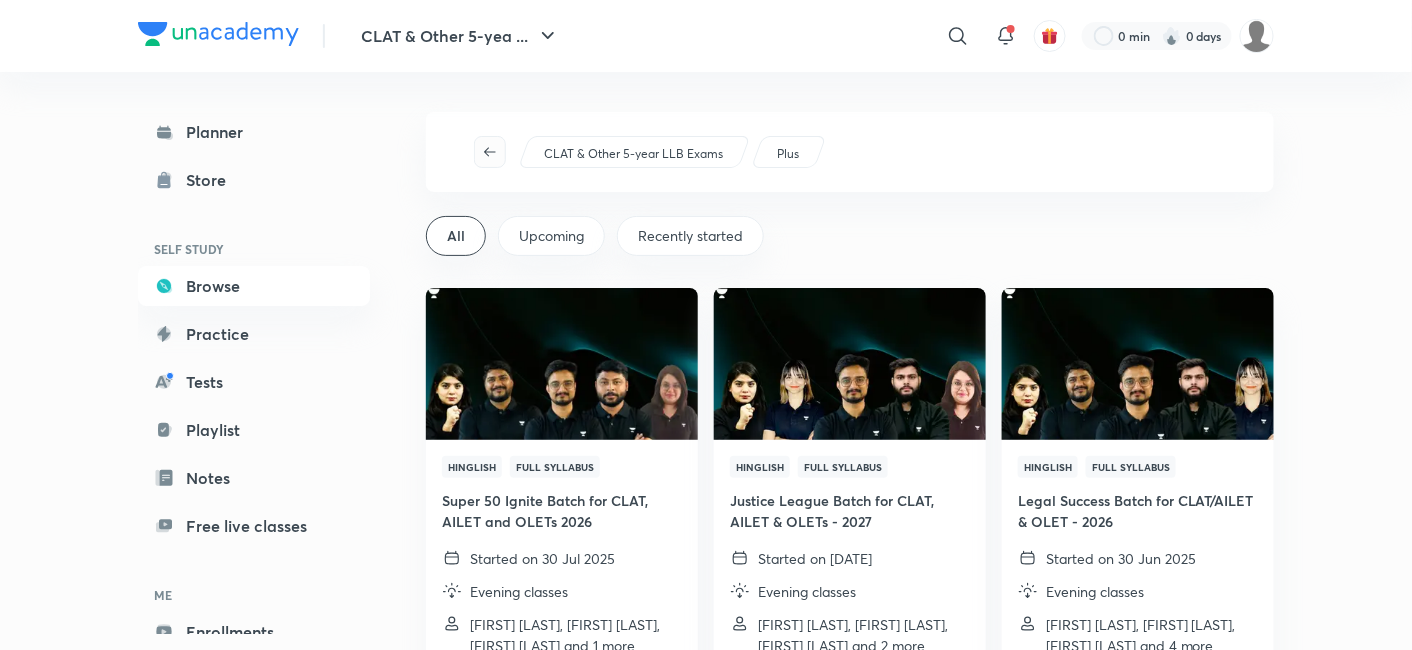 click 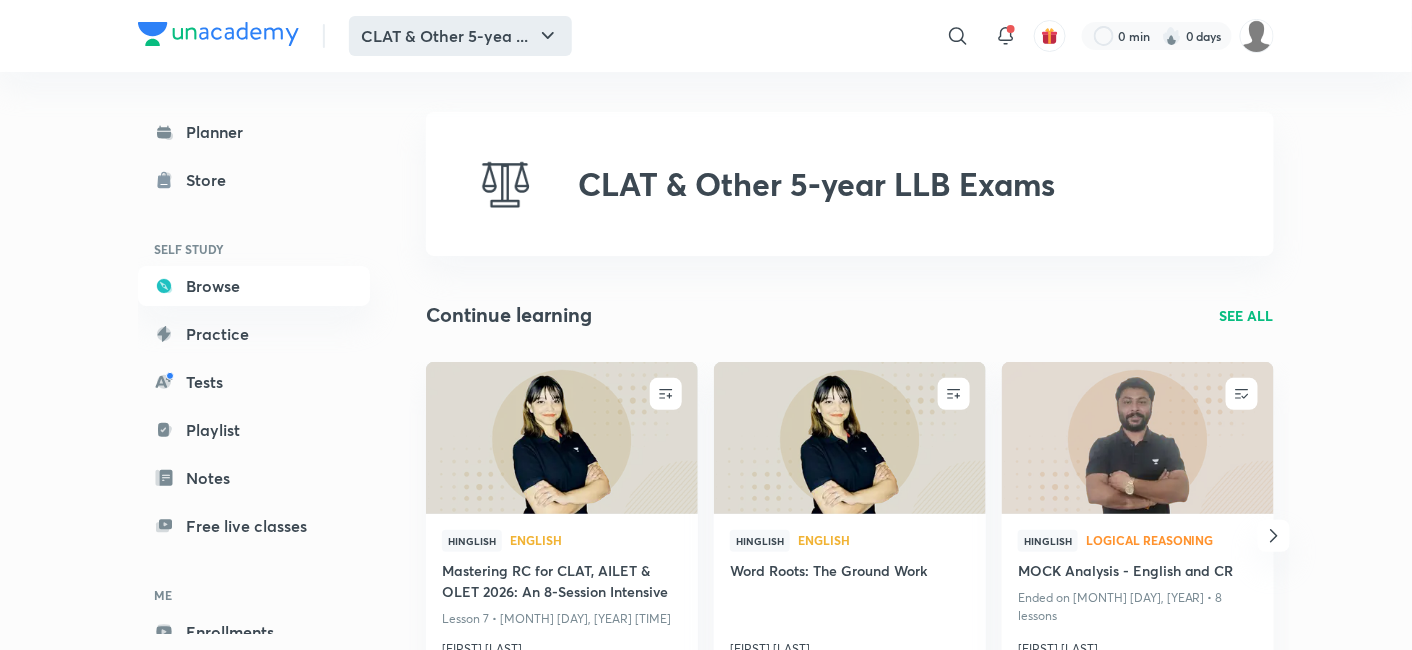 click on "CLAT & Other 5-yea ..." at bounding box center [460, 36] 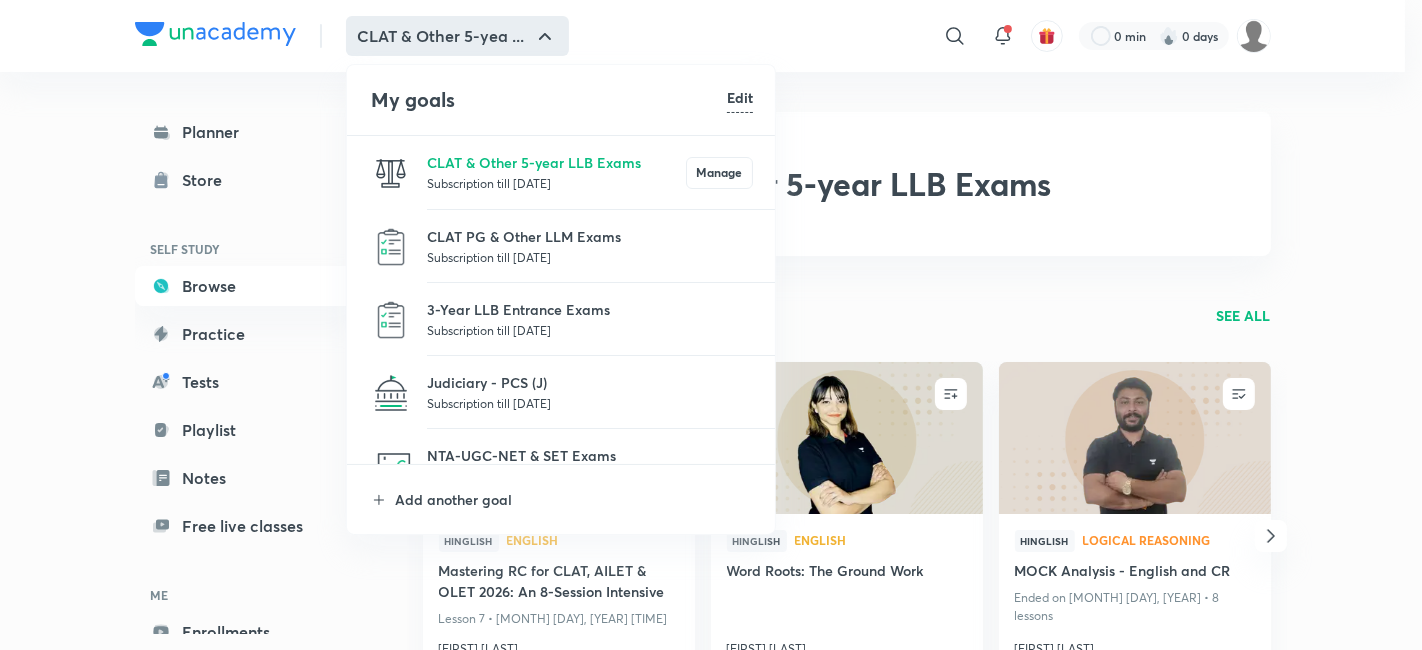 click at bounding box center [711, 325] 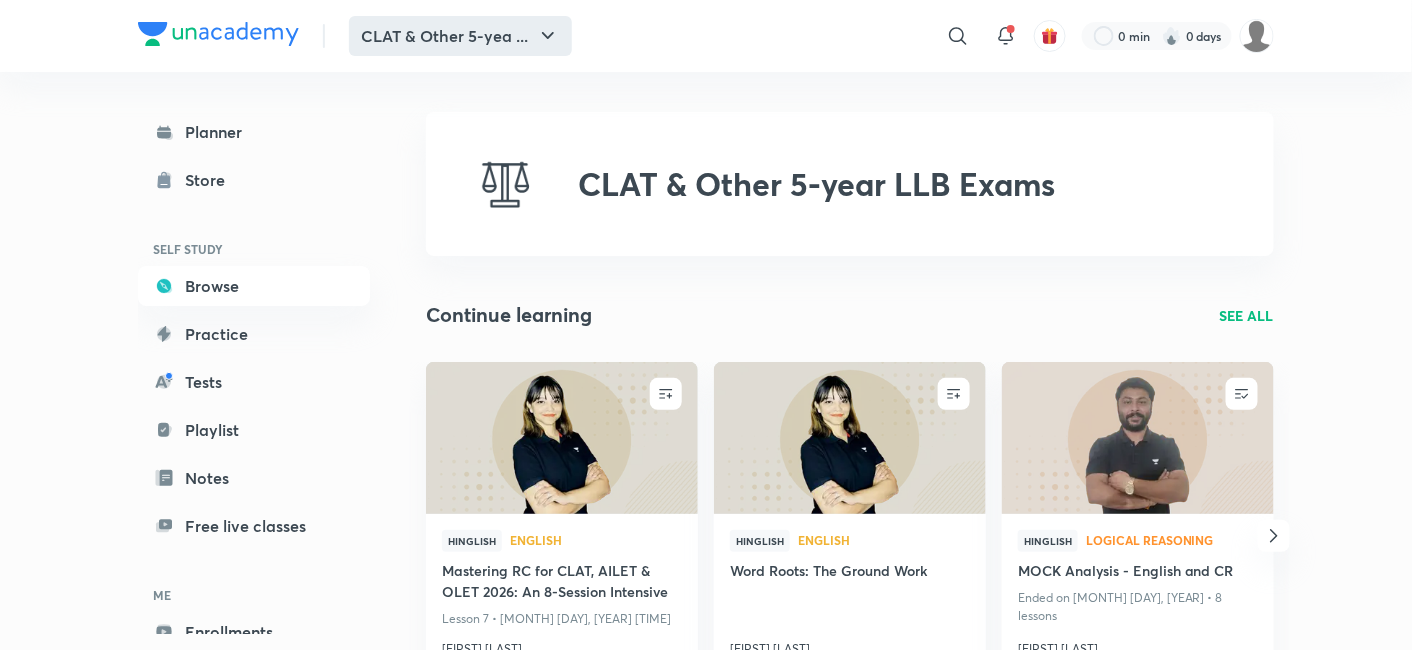 click on "CLAT & Other 5-yea ..." at bounding box center (460, 36) 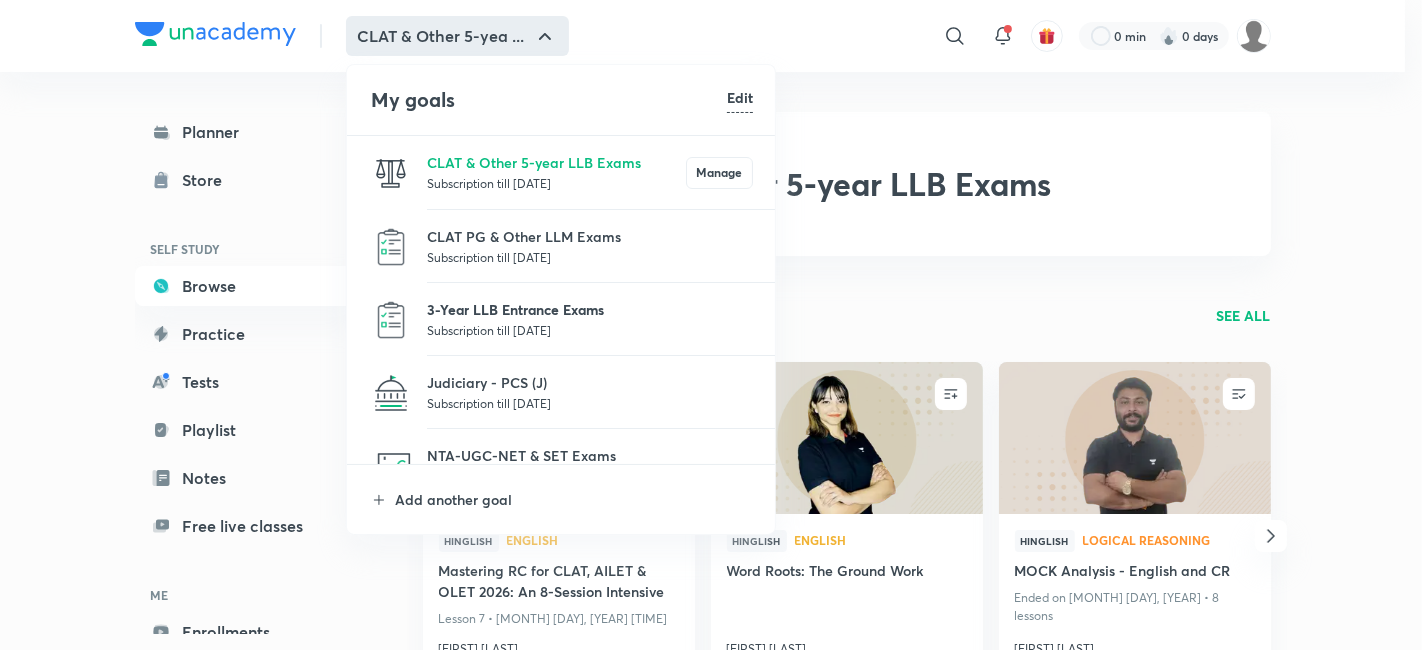 click on "3-Year LLB Entrance Exams" at bounding box center [590, 309] 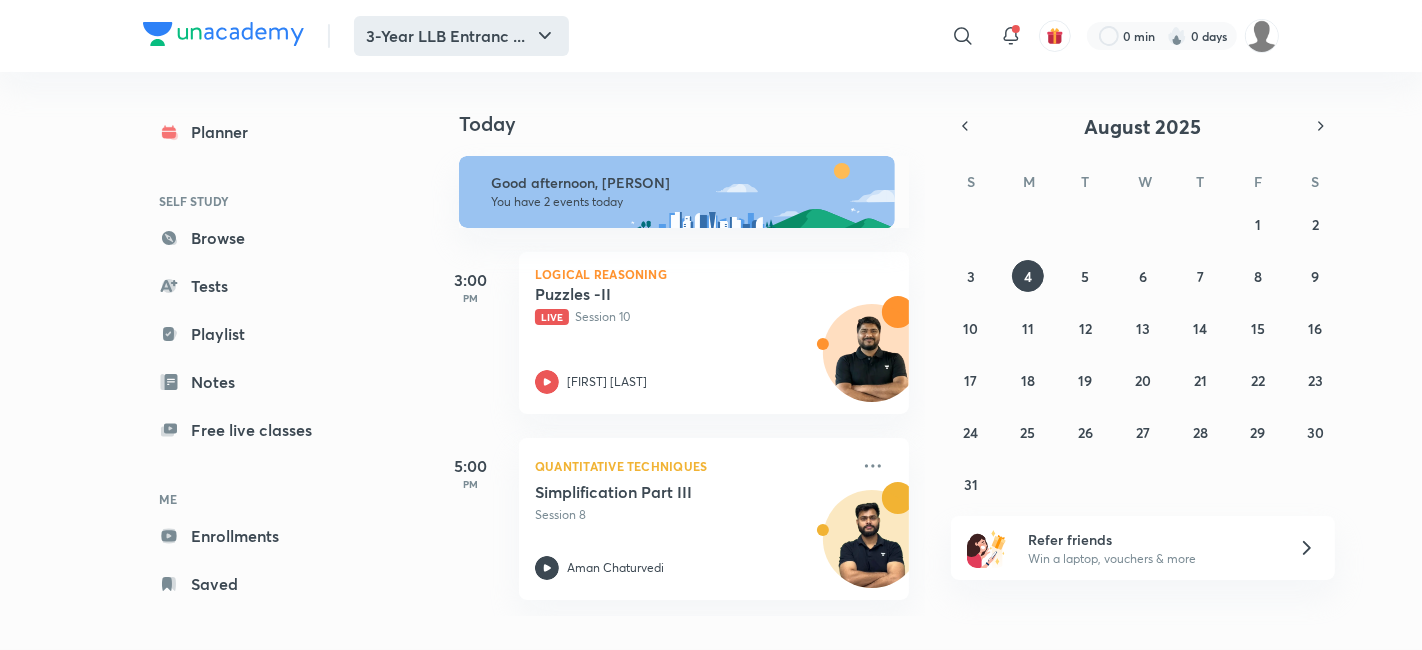 click on "3-Year LLB Entranc ..." at bounding box center (461, 36) 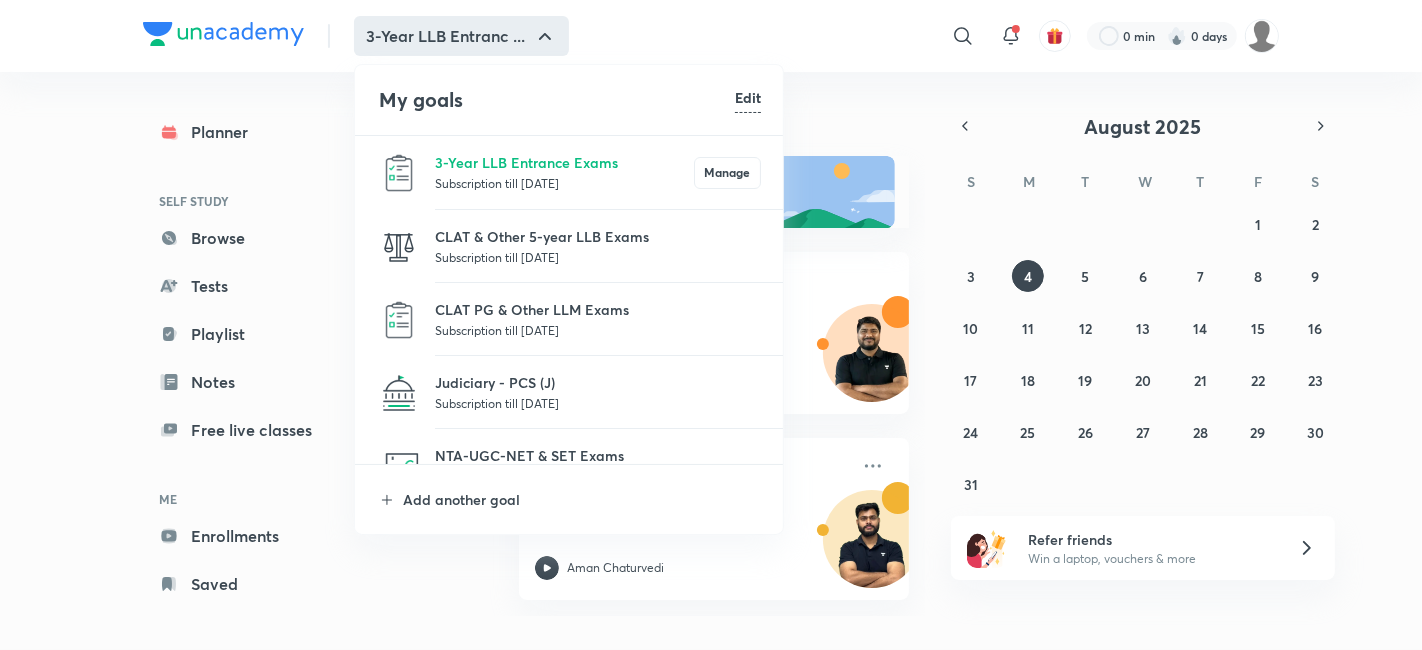 click on "Subscription till [DATE]" at bounding box center [598, 257] 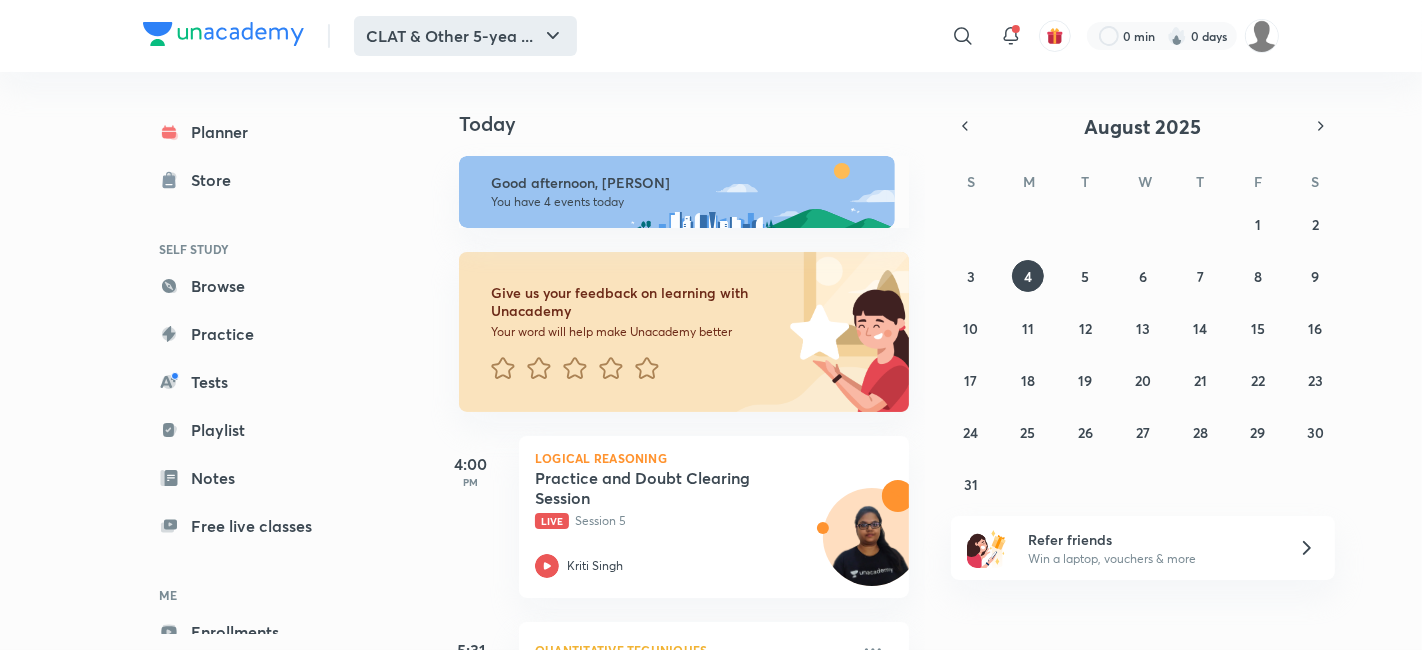 click on "CLAT & Other 5-yea ..." at bounding box center (465, 36) 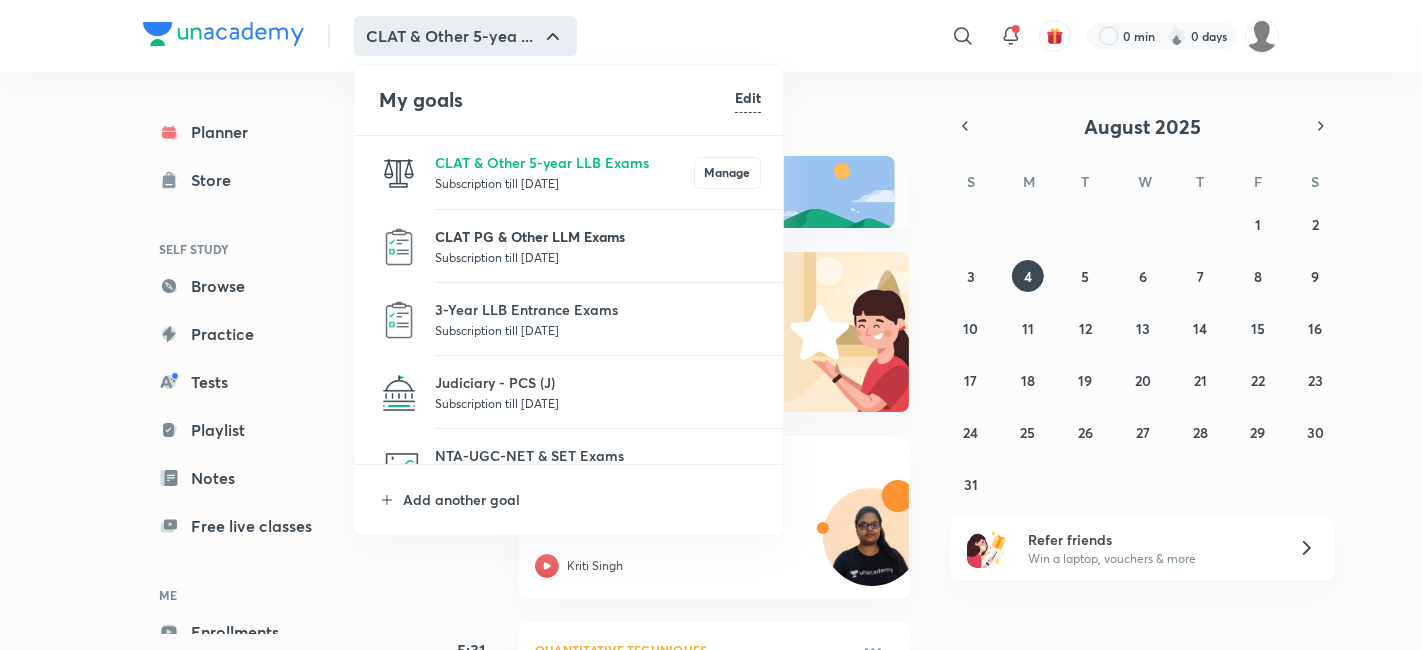 click on "CLAT PG & Other LLM Exams" at bounding box center (598, 236) 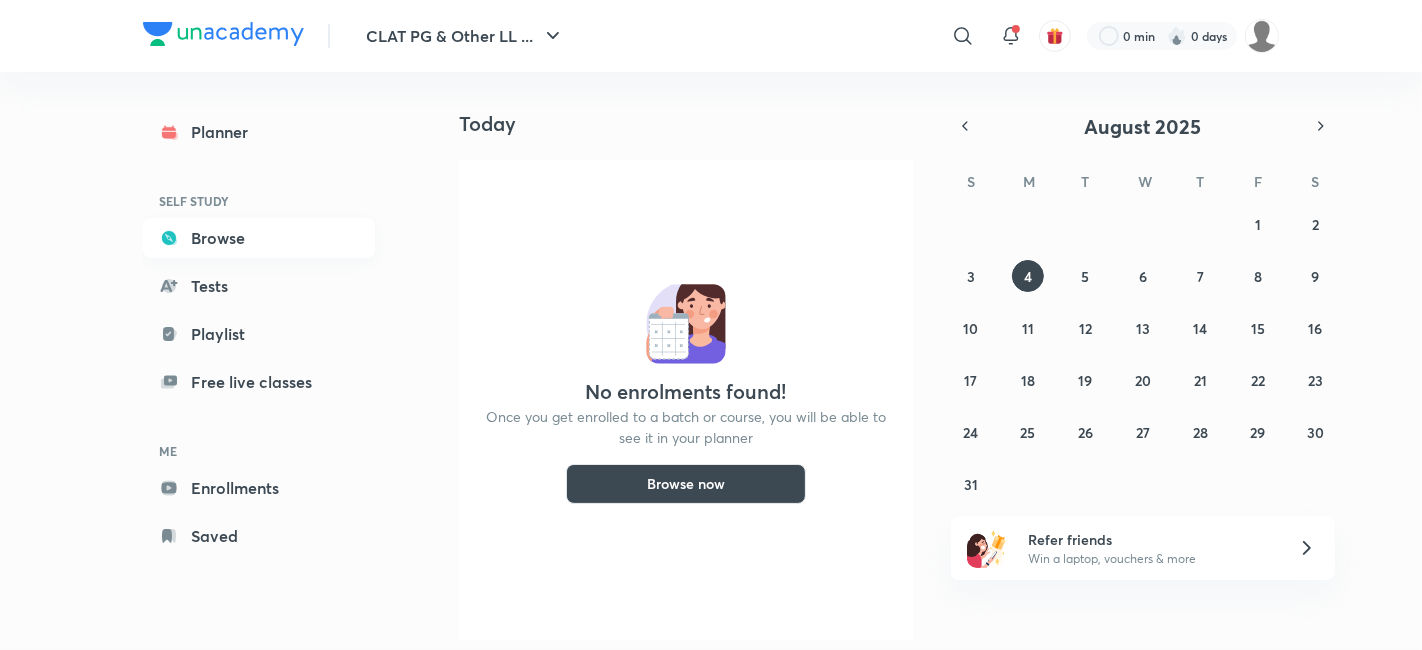 click on "Browse" at bounding box center [259, 238] 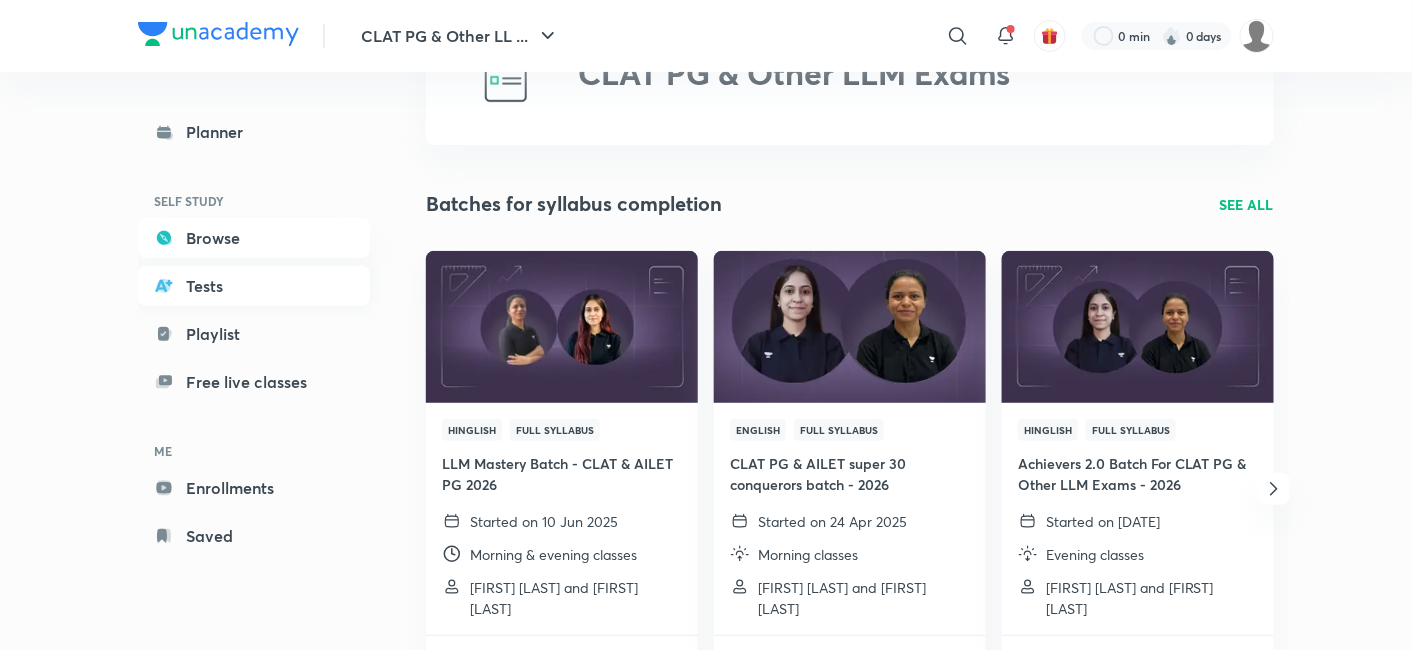 scroll, scrollTop: 0, scrollLeft: 0, axis: both 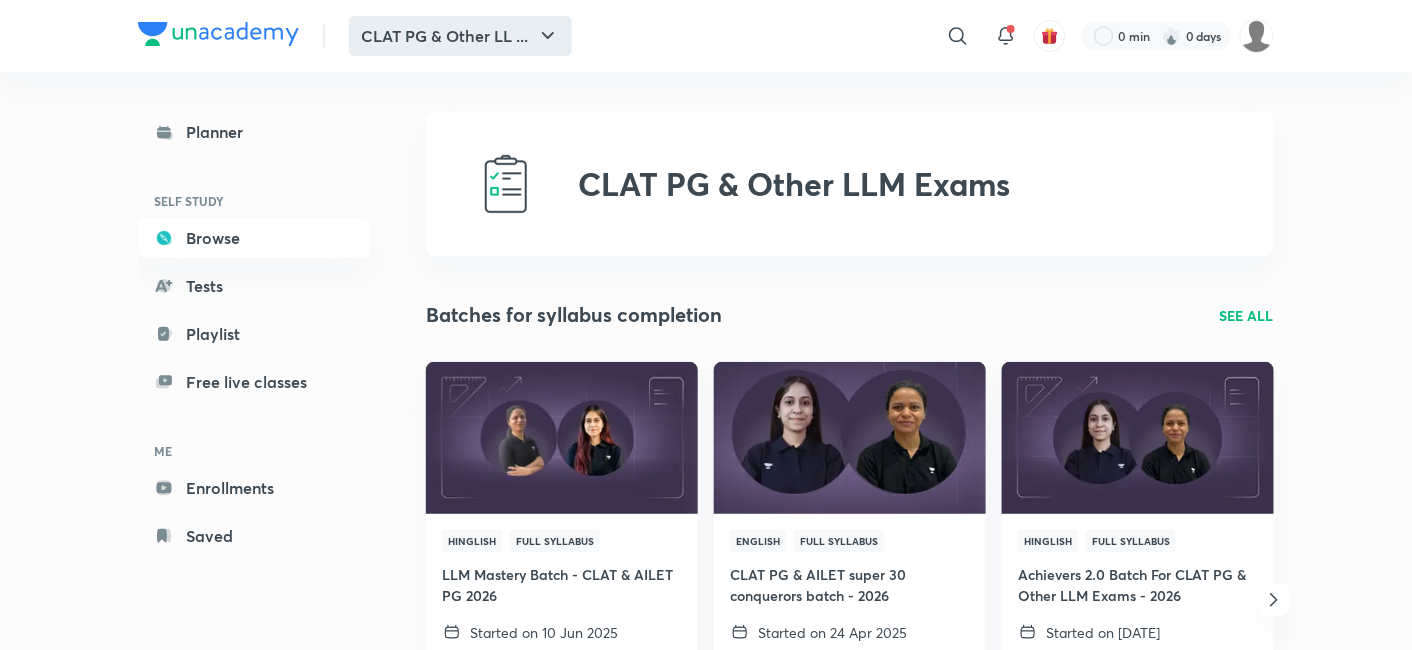 click on "CLAT PG & Other LL ..." at bounding box center [460, 36] 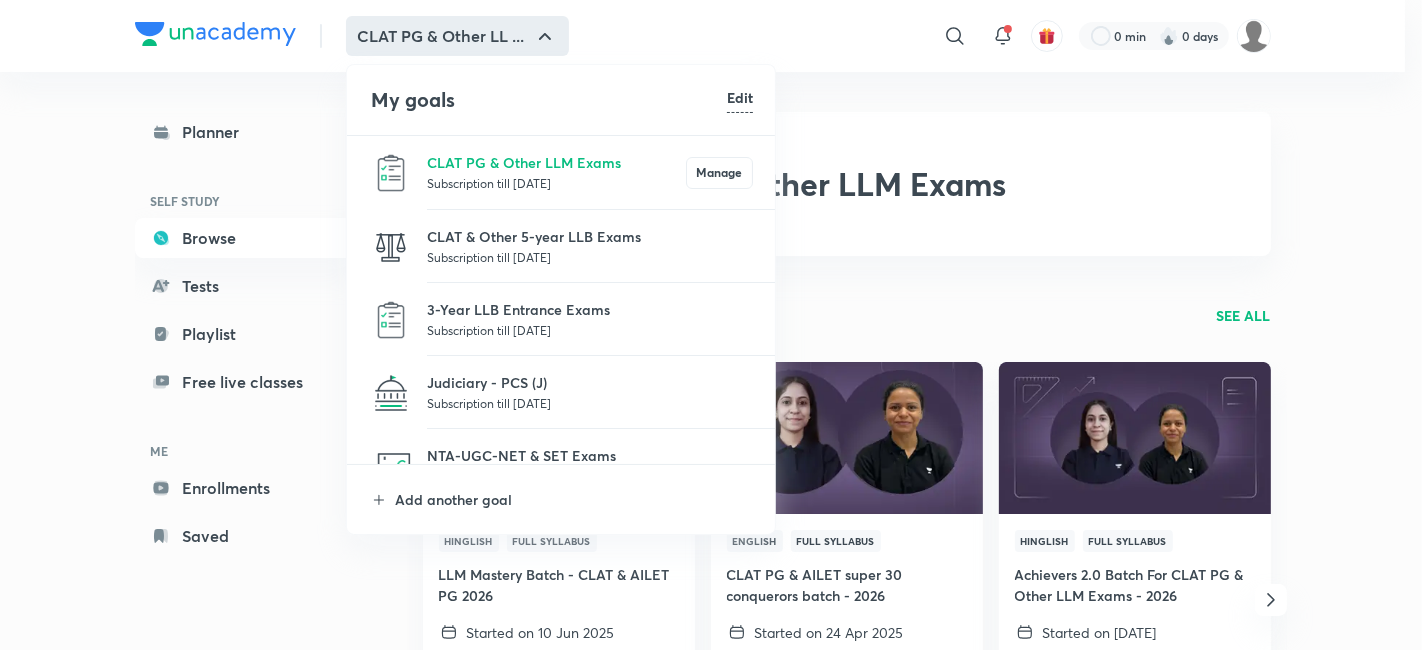 click at bounding box center (711, 325) 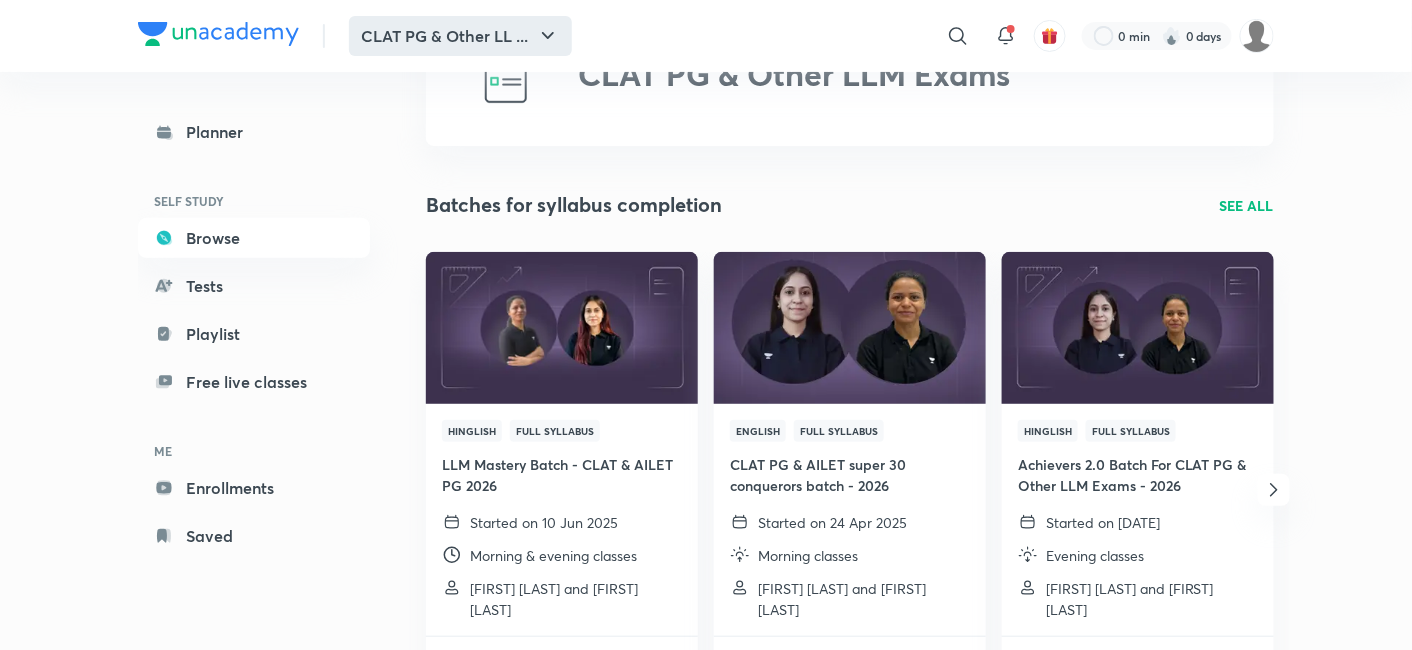 scroll, scrollTop: 0, scrollLeft: 0, axis: both 